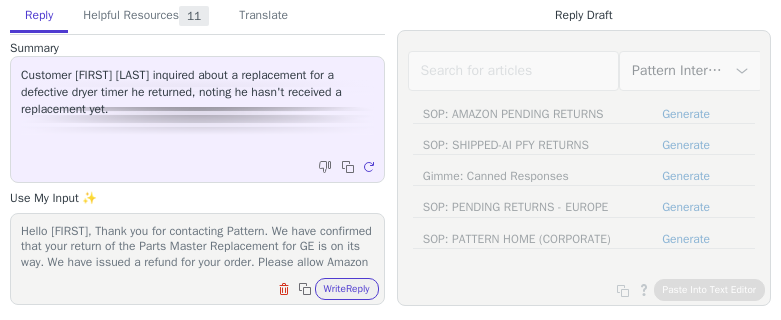 scroll, scrollTop: 0, scrollLeft: 0, axis: both 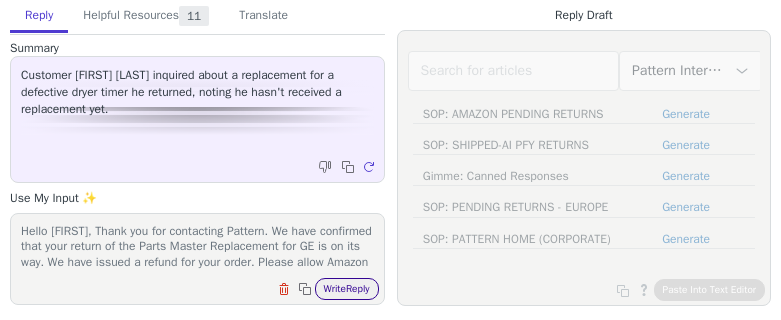 click on "Write  Reply" at bounding box center [347, 289] 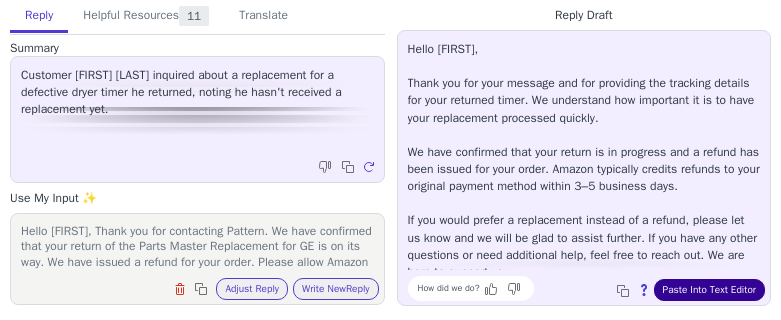 click on "Paste Into Text Editor" at bounding box center (709, 290) 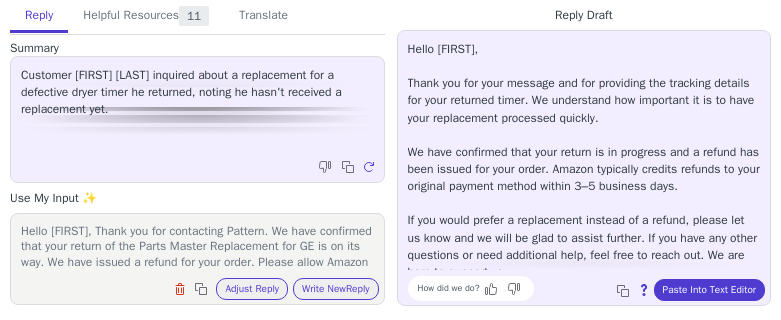 click on "Hello Ronald, Thank you for contacting Pattern. We have confirmed that your return of the Parts Master Replacement for GE is on its way. We have issued a refund for your order. Please allow Amazon 3-5 business days to credit this refund back to your original payment method. Let us know if we can be of further assistance. Have a great day!" at bounding box center [197, 246] 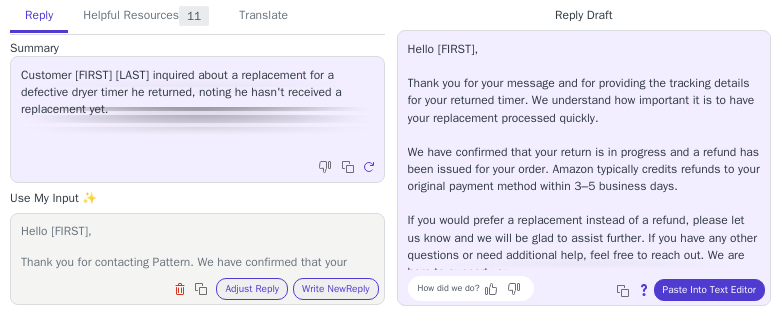 scroll, scrollTop: 94, scrollLeft: 0, axis: vertical 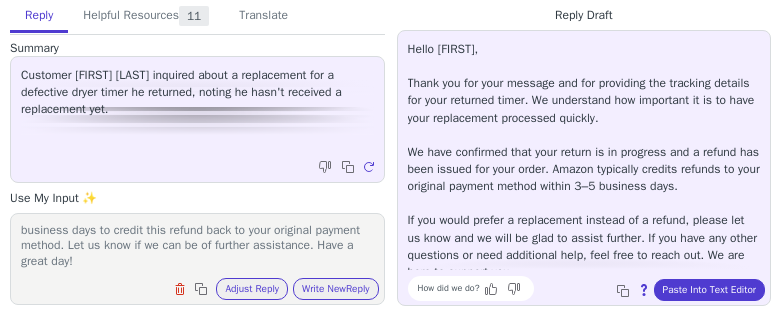 type on "Hello Ronald,
Thank you for contacting Pattern. We have confirmed that your return of the Parts Master Replacement for GE is on its way. We have issued a refund for your order. Please allow Amazon 3-5 business days to credit this refund back to your original payment method. Let us know if we can be of further assistance. Have a great day!" 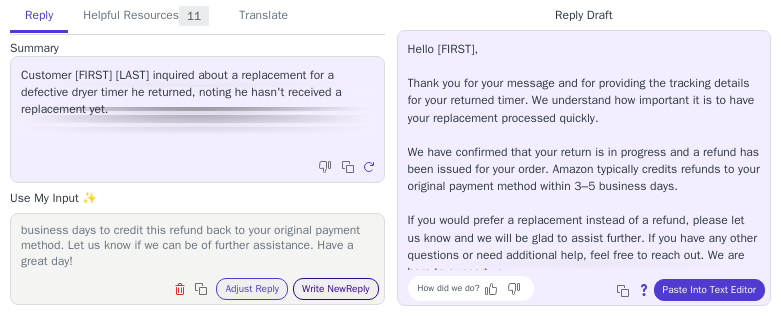 click on "Write New  Reply" at bounding box center (336, 289) 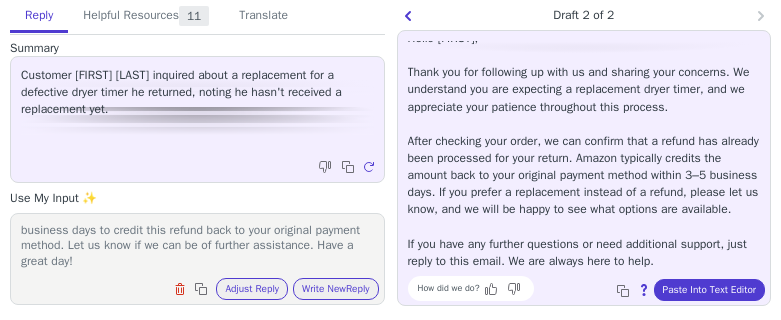 scroll, scrollTop: 28, scrollLeft: 0, axis: vertical 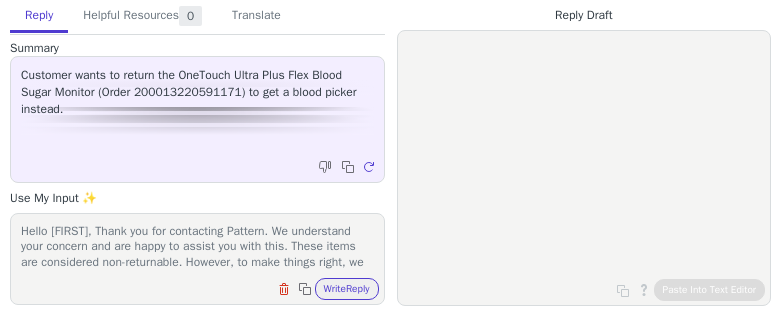 click on "Write  Reply" at bounding box center (347, 289) 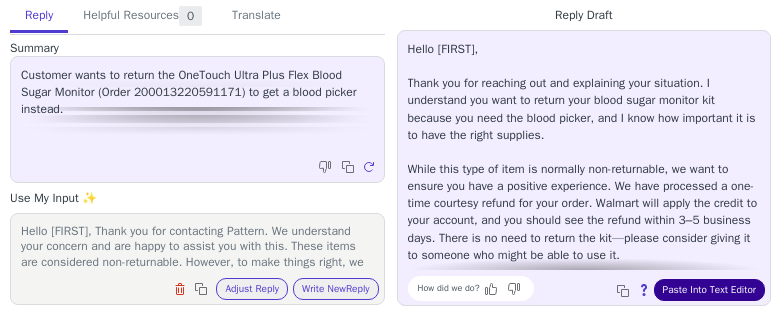 click on "Paste Into Text Editor" at bounding box center (709, 290) 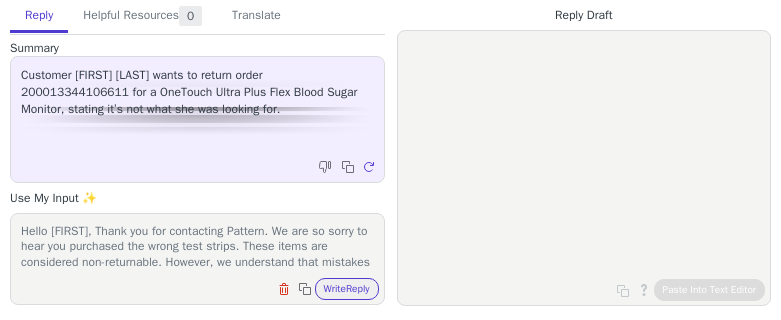 scroll, scrollTop: 0, scrollLeft: 0, axis: both 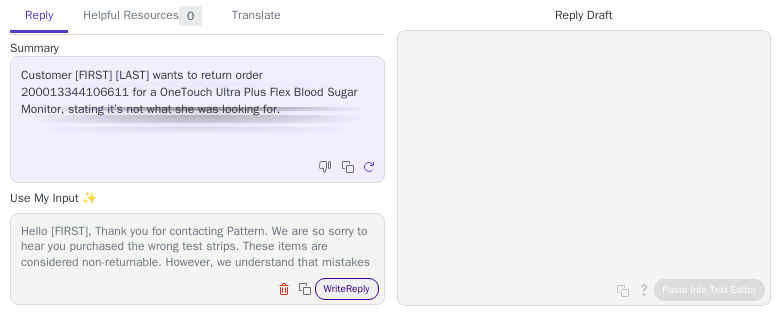 click on "Write  Reply" at bounding box center (347, 289) 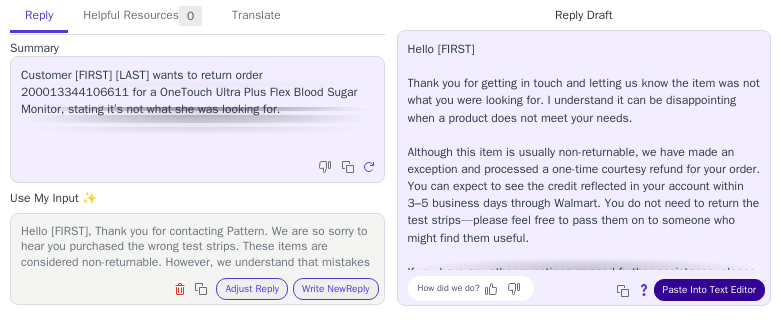 click on "Paste Into Text Editor" at bounding box center (709, 290) 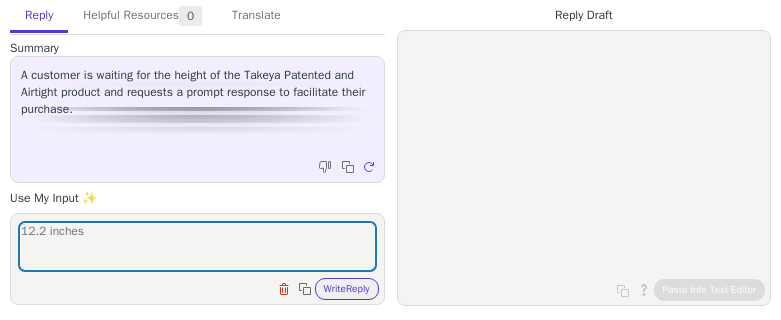 scroll, scrollTop: 0, scrollLeft: 0, axis: both 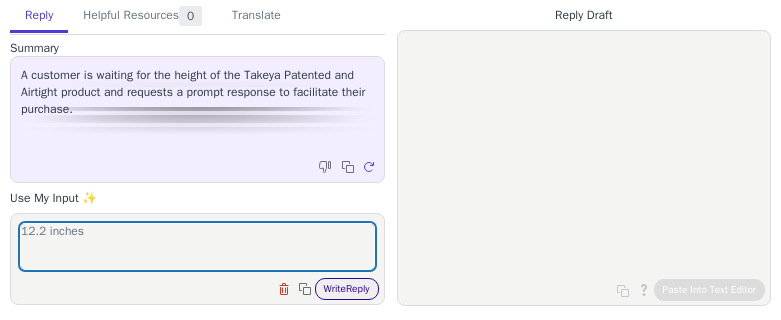 type on "12.2 inches" 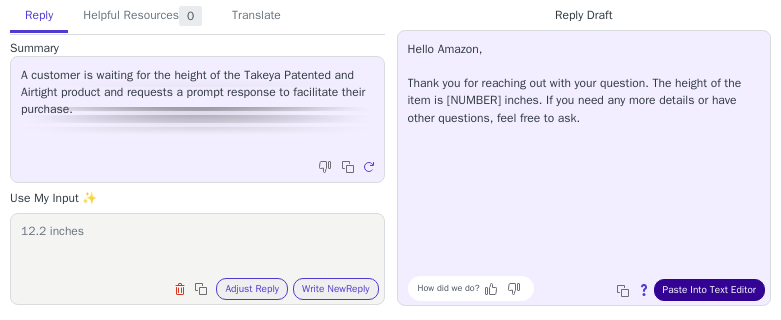 click on "Paste Into Text Editor" at bounding box center (709, 290) 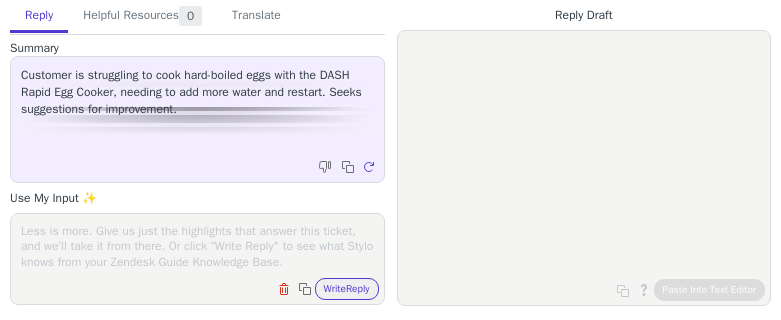 scroll, scrollTop: 0, scrollLeft: 0, axis: both 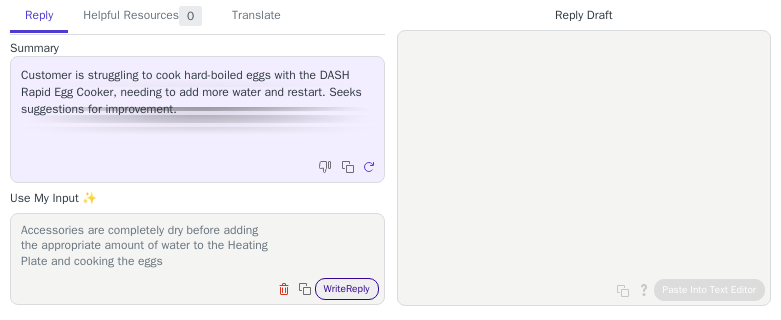 type on "Use the Measuring Cup to determine the
appropriate amount of water needed to make
your eggs.
6. Observe the recommended cooking times for
soft/runny, medium, and hard-boiled eggs.
7. If the eggs are overcooked, make sure to
remove the eggs from the Rapid Egg Cooker
immediately after the buzzer sounds.
8. Make sure that the Heating Plate, Lid, and
Accessories are completely dry before adding
the appropriate amount of water to the Heating
Plate and cooking the eggs" 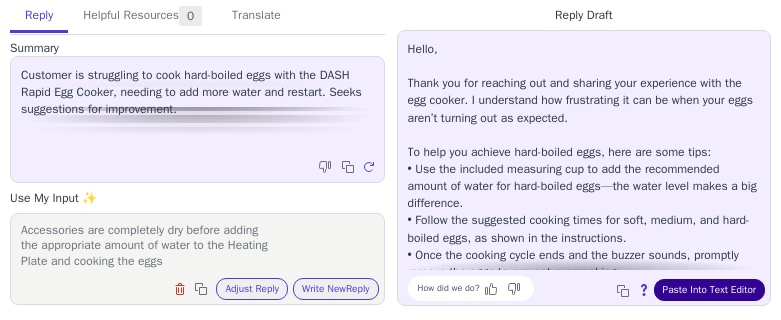 click on "Paste Into Text Editor" at bounding box center (709, 290) 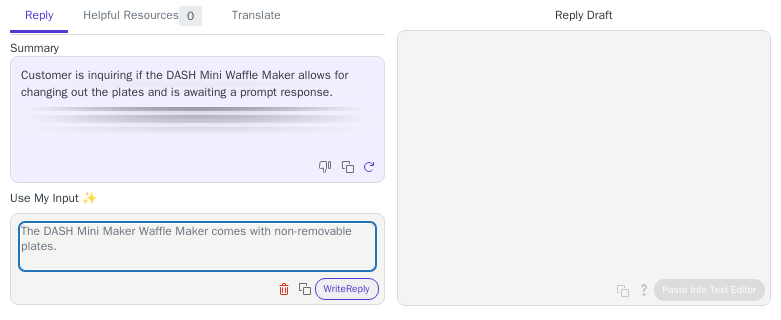 scroll, scrollTop: 0, scrollLeft: 0, axis: both 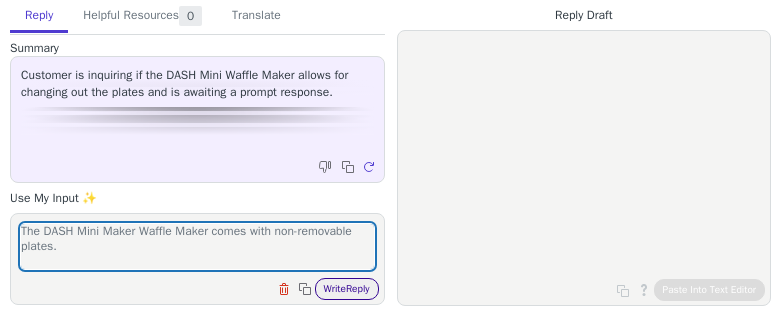 type on "The DASH Mini Maker Waffle Maker comes with non-removable plates." 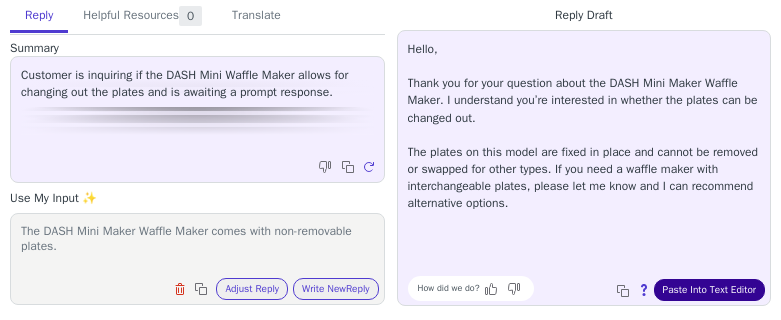 click on "Paste Into Text Editor" at bounding box center [709, 290] 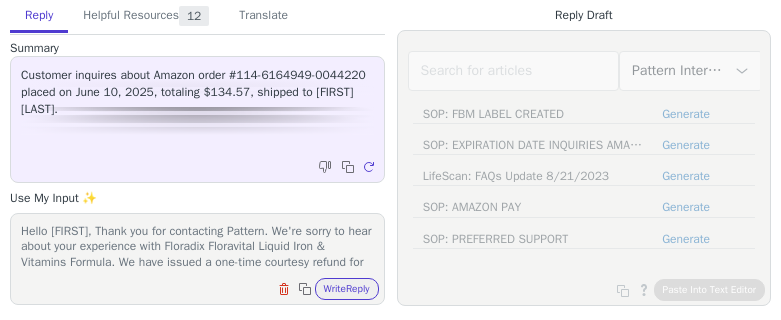 scroll, scrollTop: 0, scrollLeft: 0, axis: both 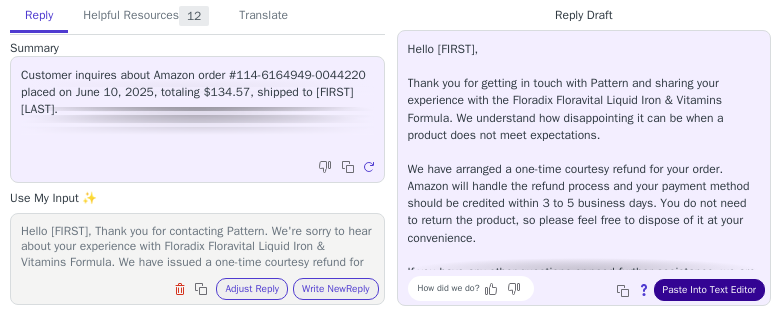 click on "Paste Into Text Editor" at bounding box center [709, 290] 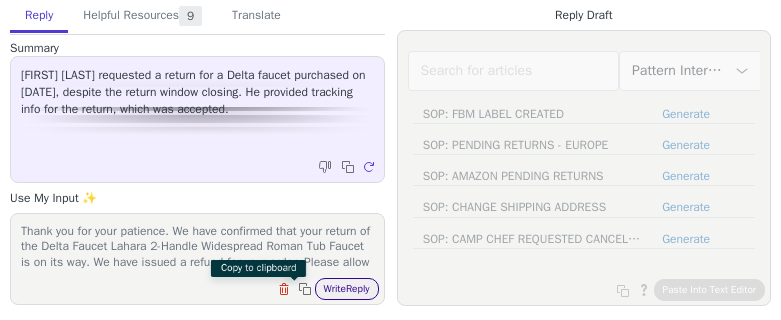 scroll, scrollTop: 0, scrollLeft: 0, axis: both 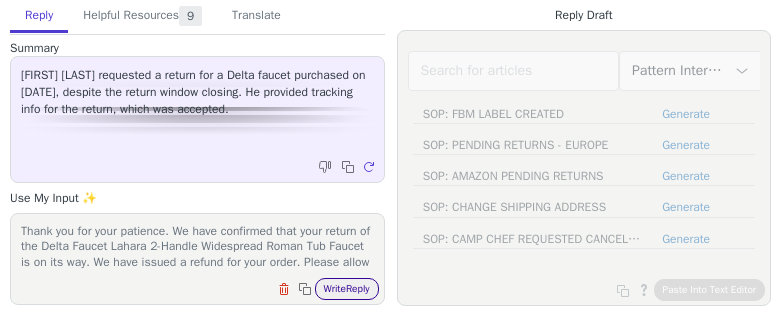 click on "Write  Reply" at bounding box center (347, 289) 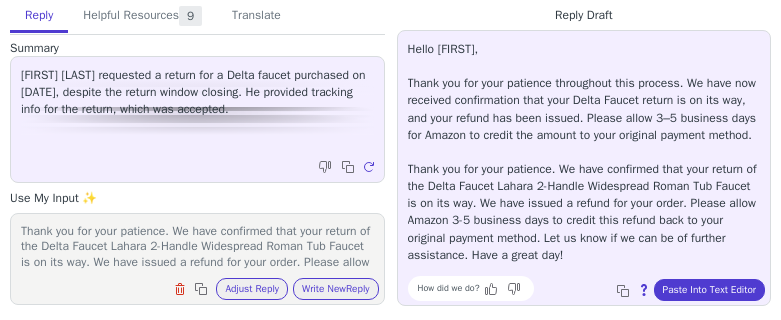 click on "Reply Helpful Resources 9 Translate Summary [FIRST] [LAST] requested a return for a Delta faucet purchased on [DATE], despite the return window closing. He provided tracking info for the return, which was accepted. Copy to clipboard Regenerate Use My Input ✨ Thank you for your patience. We have confirmed that your return of the Delta Faucet Lahara 2-Handle Widespread Roman Tub Faucet is on its way. We have issued a refund for your order. Please allow Amazon 3-5 business days to credit this refund back to your original payment method. Let us know if we can be of further assistance. Have a great day! Clear field Copy to clipboard Adjust Reply Use input to adjust reply draft Write New Reply Knowledge Base Articles 5 Regenerate Tickets 1 Regenerate Macros 3 Regenerate From Detected Language Czech English (United States) Danish Dutch French French (Canada) German Italian Japanese Korean Norwegian Polish Portuguese Portuguese (Brazil) Slovak Spanish Swedish To Czech English (United States) Danish" at bounding box center (197, 153) 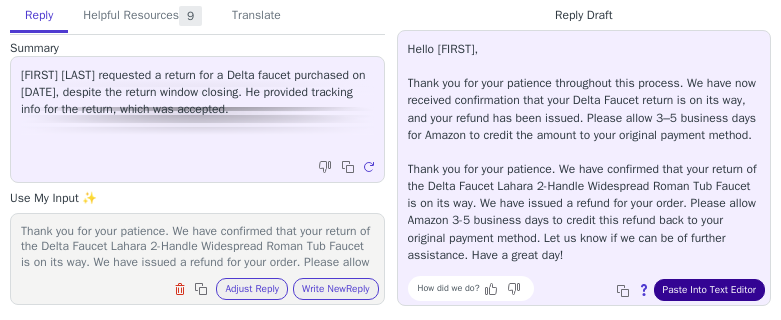 click on "Paste Into Text Editor" at bounding box center (709, 290) 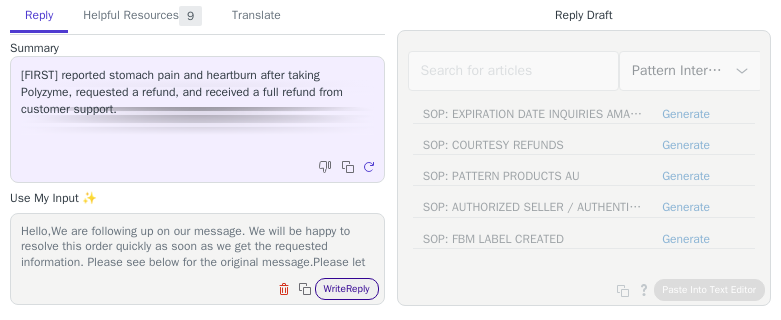 scroll, scrollTop: 0, scrollLeft: 0, axis: both 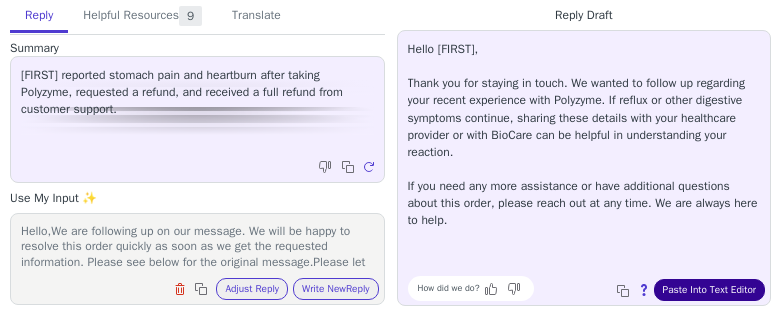 click on "Paste Into Text Editor" at bounding box center (709, 290) 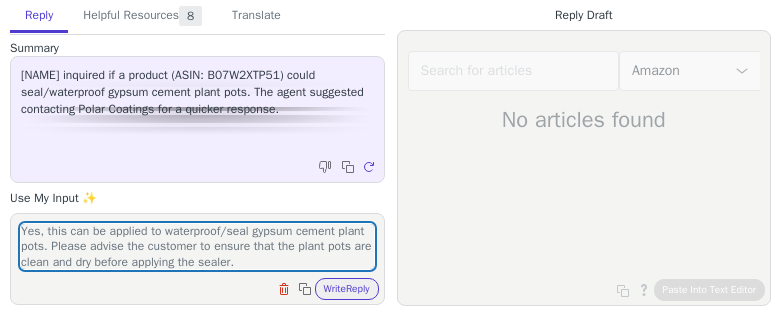 scroll, scrollTop: 0, scrollLeft: 0, axis: both 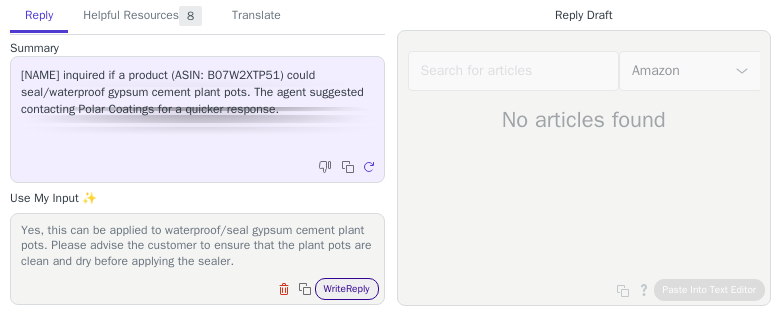 click on "Write  Reply" at bounding box center [347, 289] 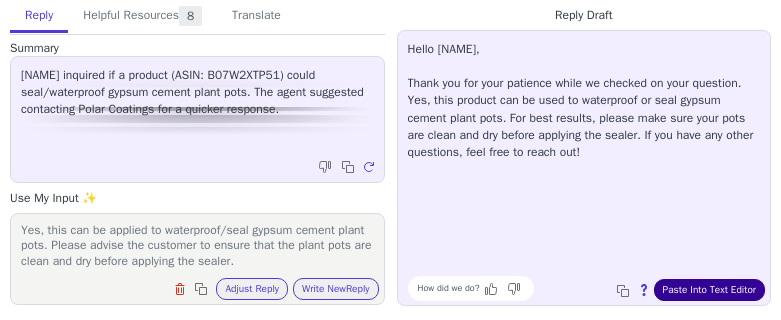 click on "Paste Into Text Editor" at bounding box center [709, 290] 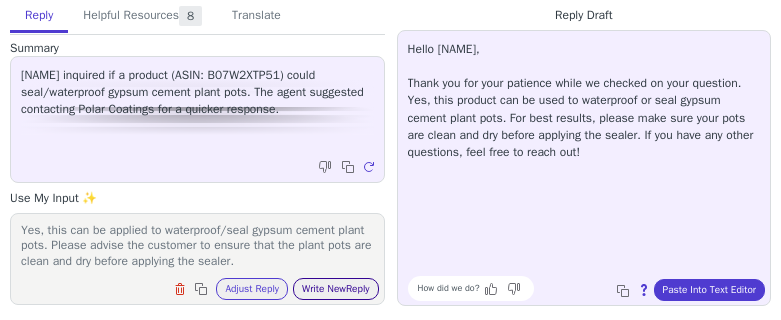 click on "Write New  Reply" at bounding box center (336, 289) 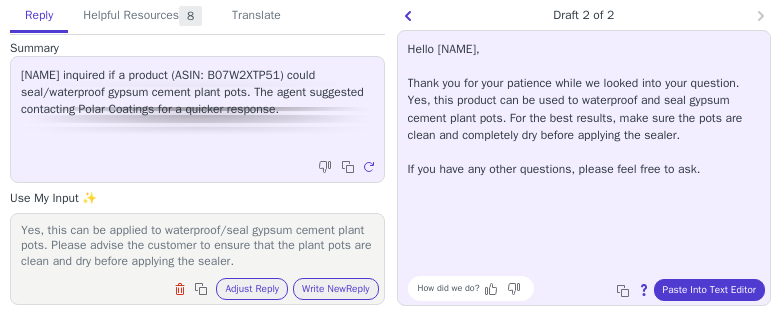 click on "Yes, this can be applied to waterproof/seal gypsum cement plant pots. Please advise the customer to ensure that the plant pots are clean and dry before applying the sealer." at bounding box center [197, 246] 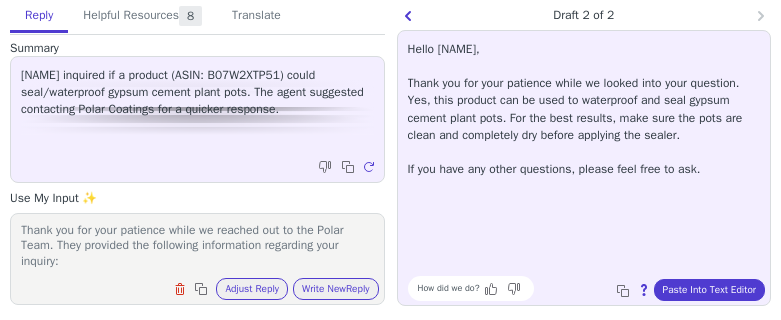 scroll, scrollTop: 140, scrollLeft: 0, axis: vertical 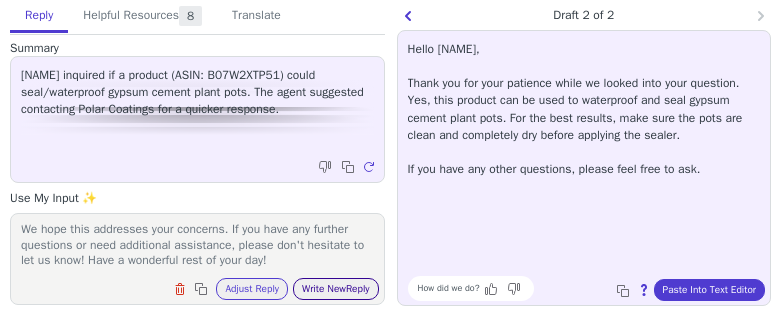 type on "Thank you for your patience while we reached out to the Polar Team. They provided the following information regarding your inquiry:
Yes, this can be applied to waterproof/seal gypsum cement plant pots. Please advise the customer to ensure that the plant pots are clean and dry before applying the sealer.
We hope this addresses your concerns. If you have any further questions or need additional assistance, please don't hesitate to let us know! Have a wonderful rest of your day!" 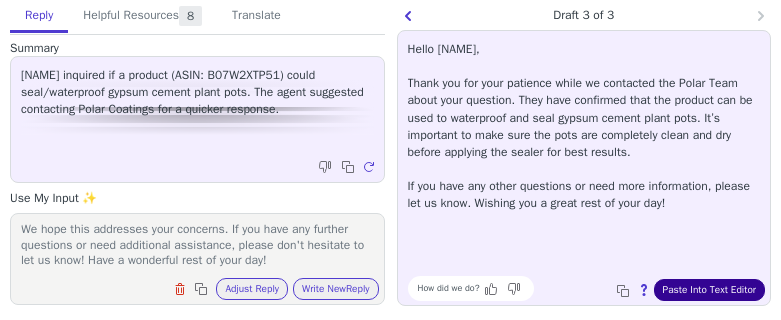 click on "Paste Into Text Editor" at bounding box center [709, 290] 